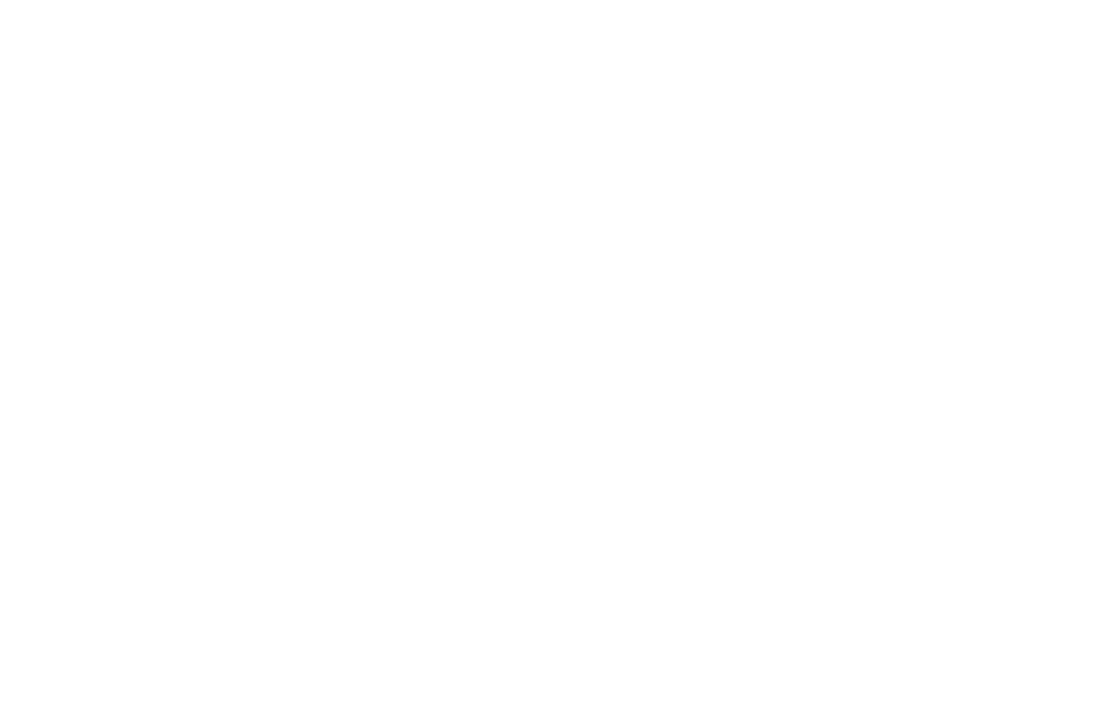 scroll, scrollTop: 0, scrollLeft: 0, axis: both 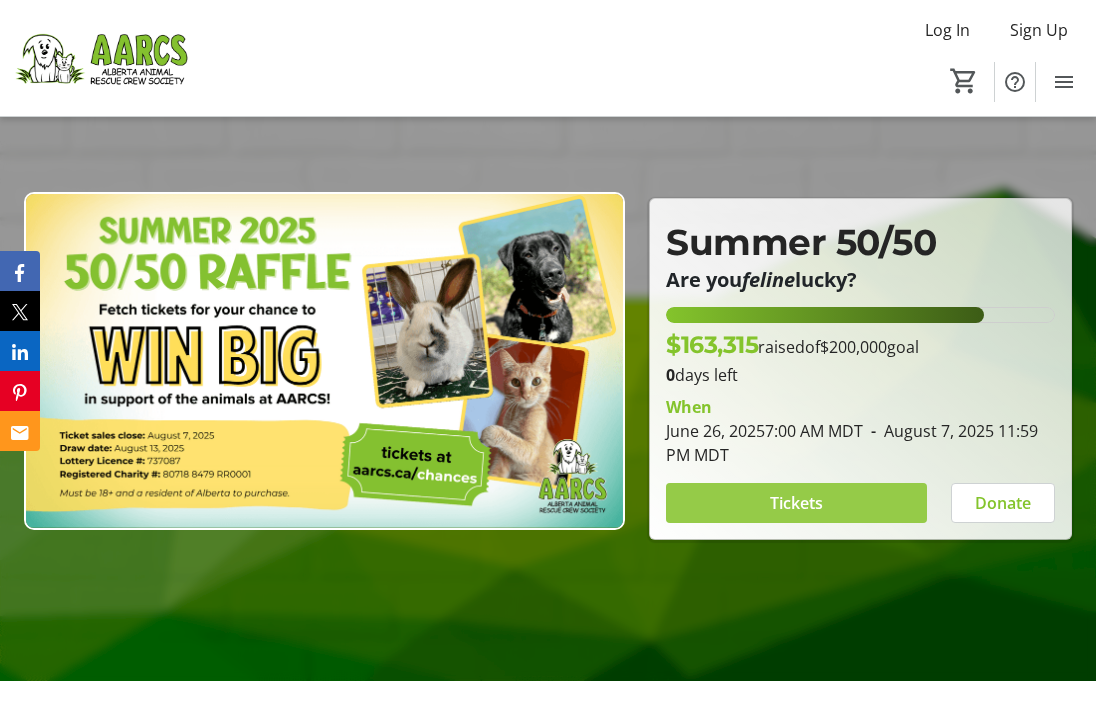 click at bounding box center (796, 503) 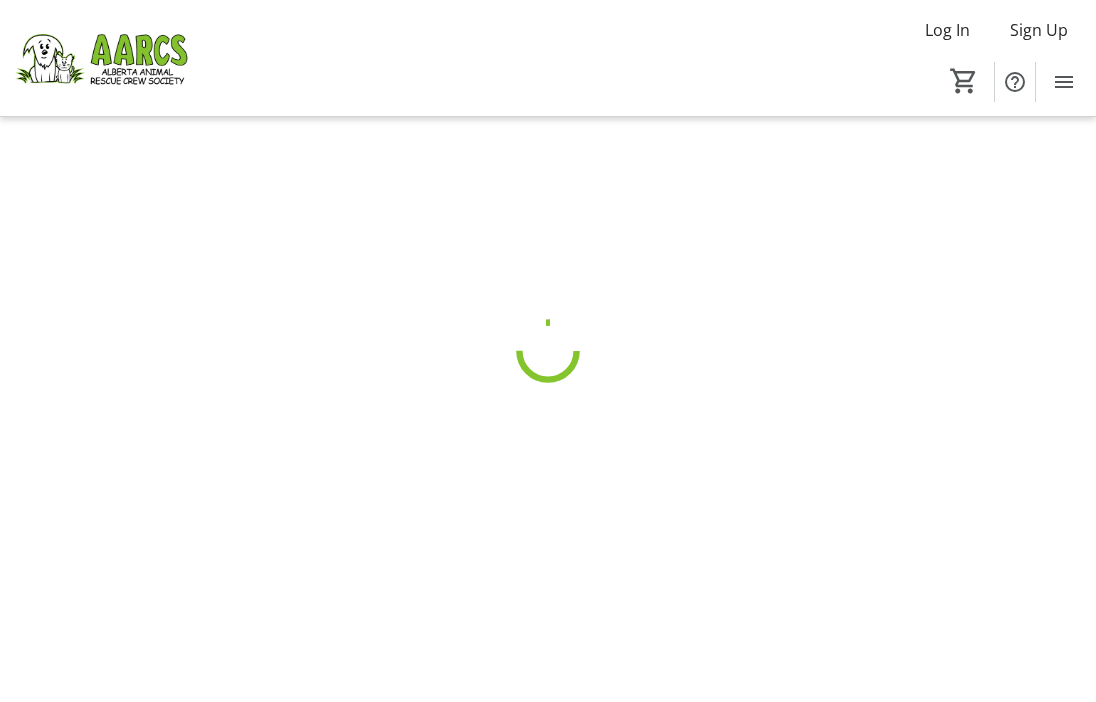 scroll, scrollTop: 0, scrollLeft: 0, axis: both 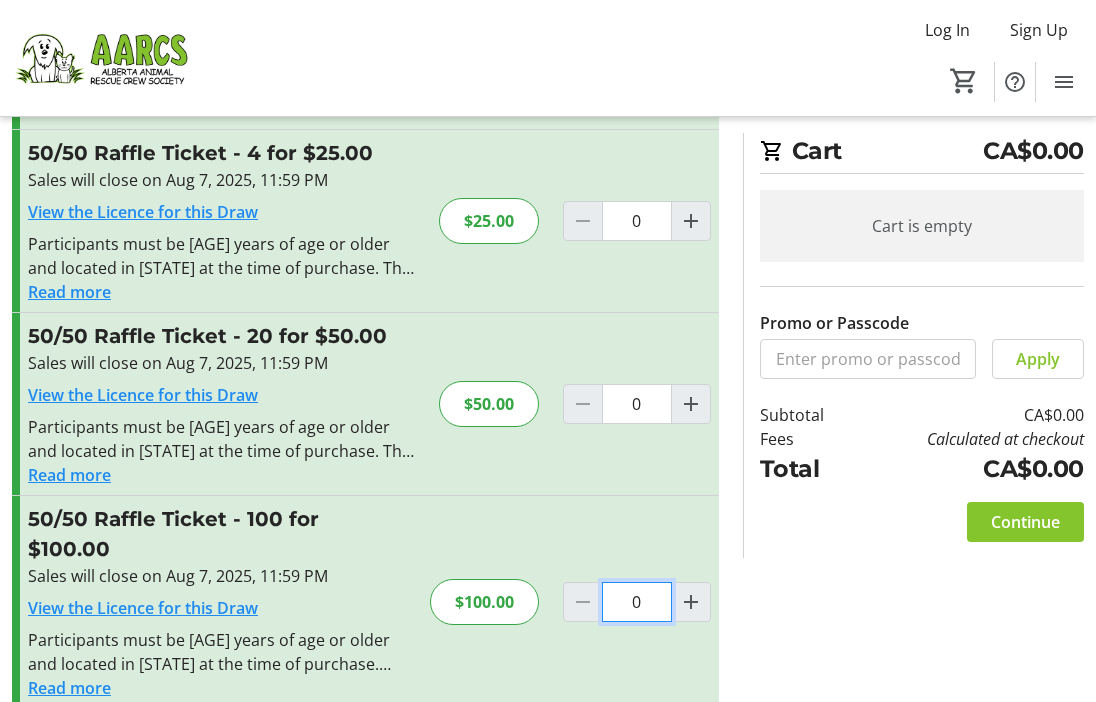 click on "0" at bounding box center [637, 602] 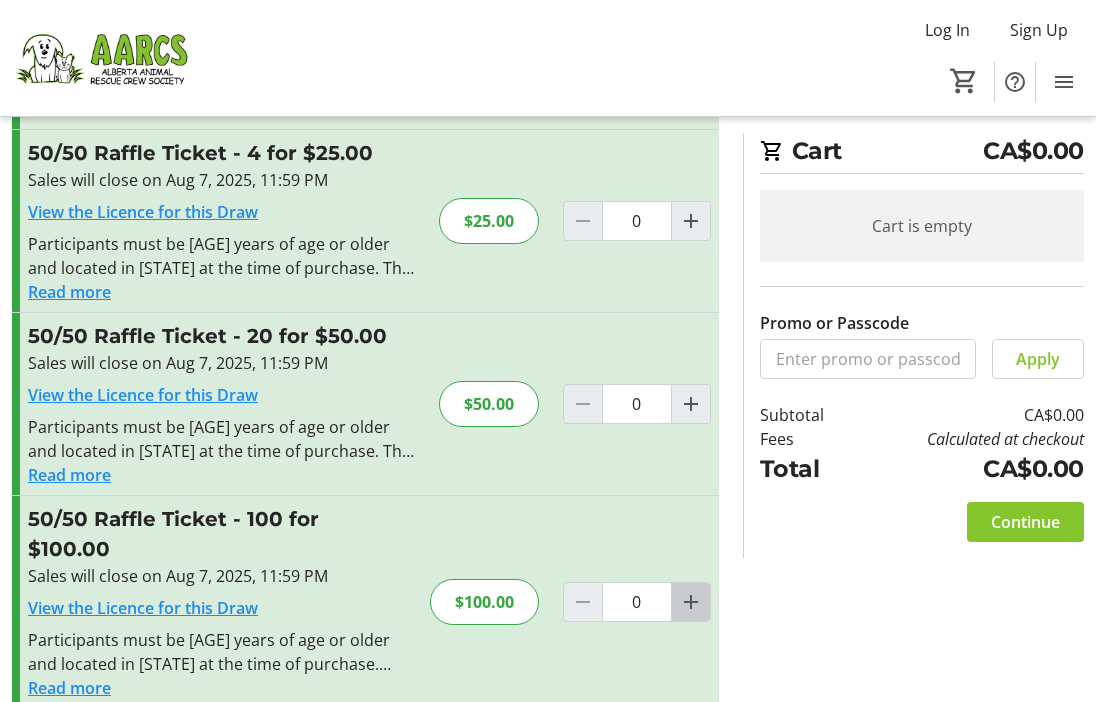 click 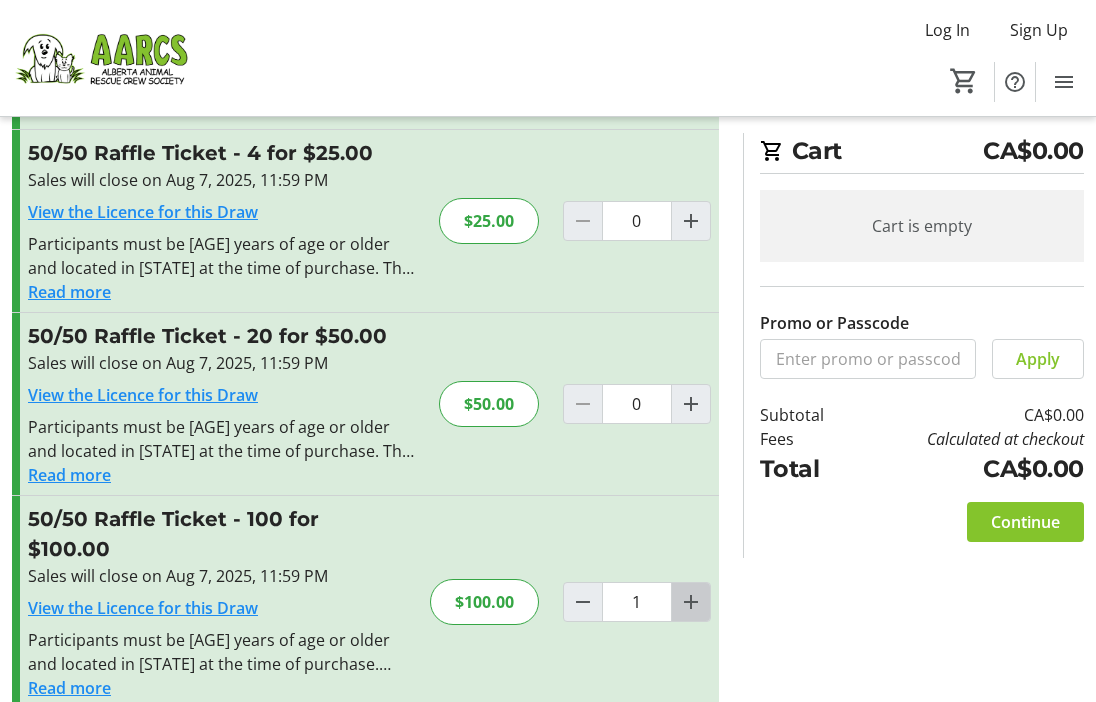 click 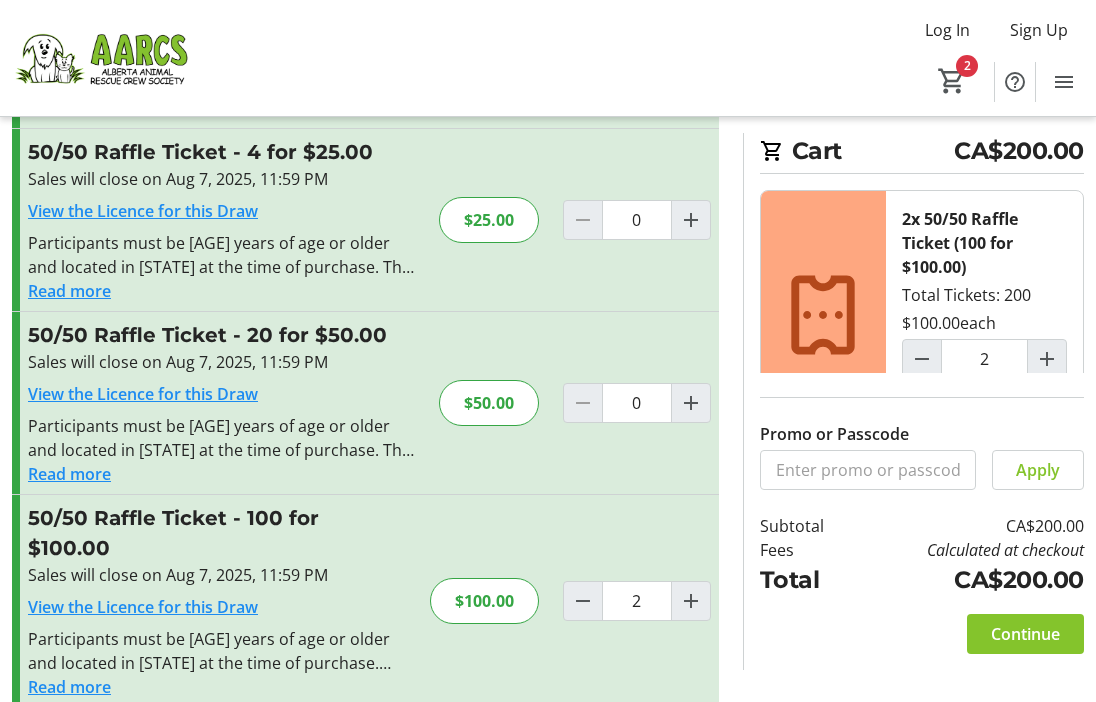 scroll, scrollTop: 219, scrollLeft: 0, axis: vertical 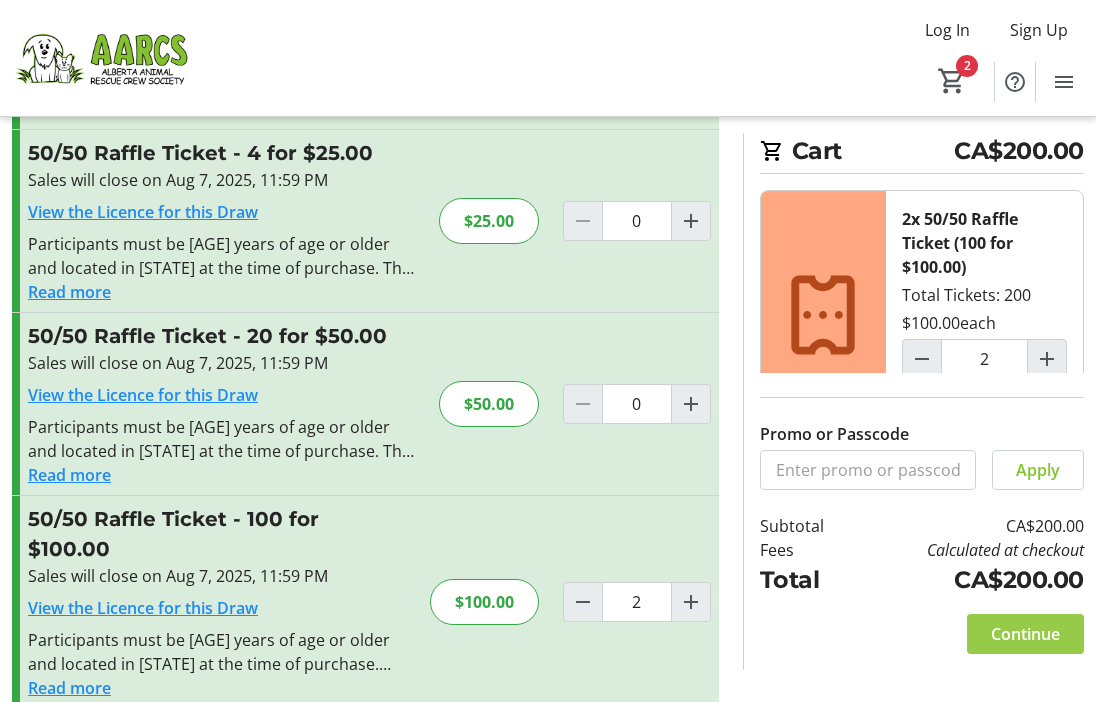 click on "Continue" 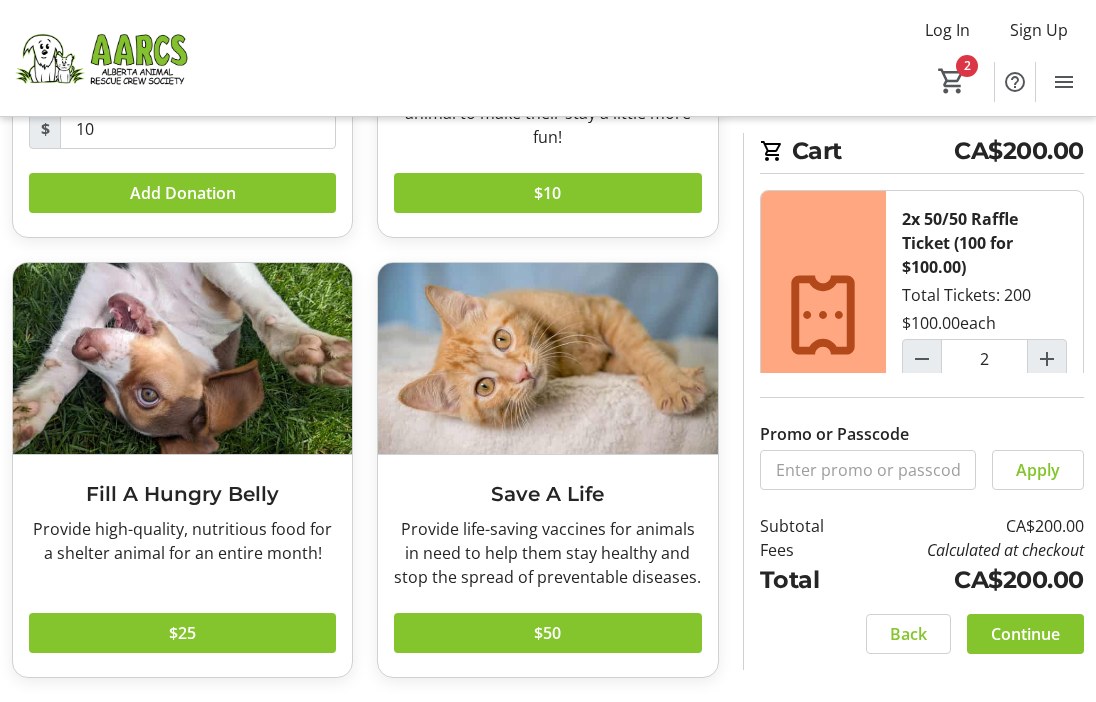 scroll, scrollTop: 403, scrollLeft: 0, axis: vertical 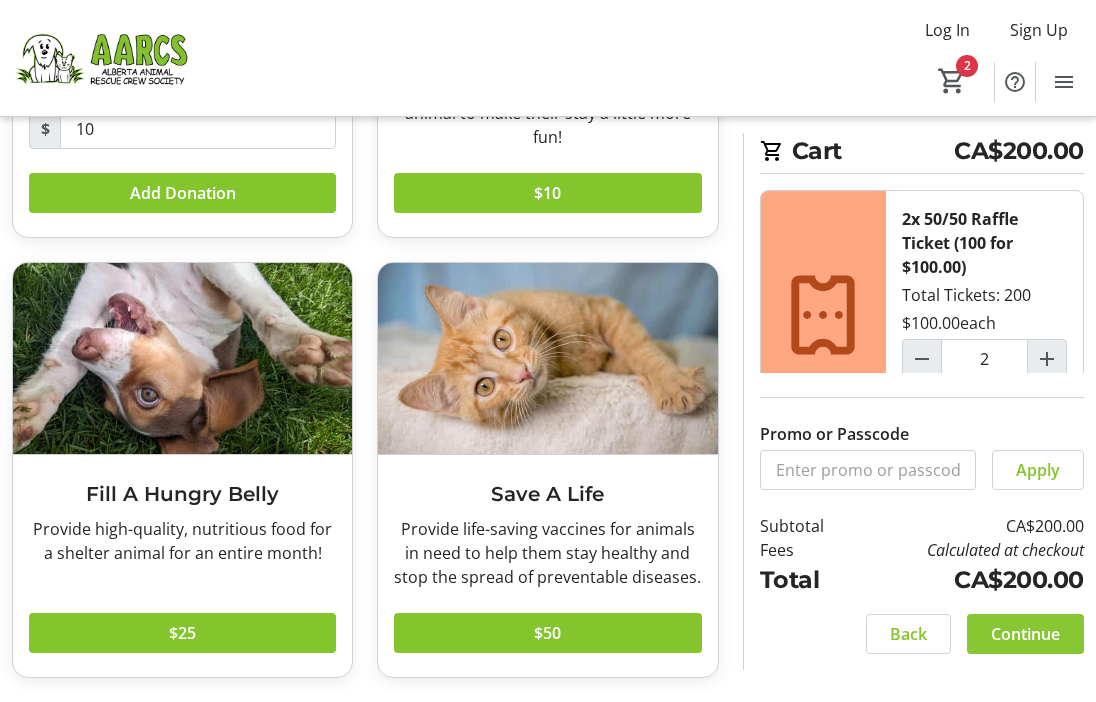 click on "Continue" 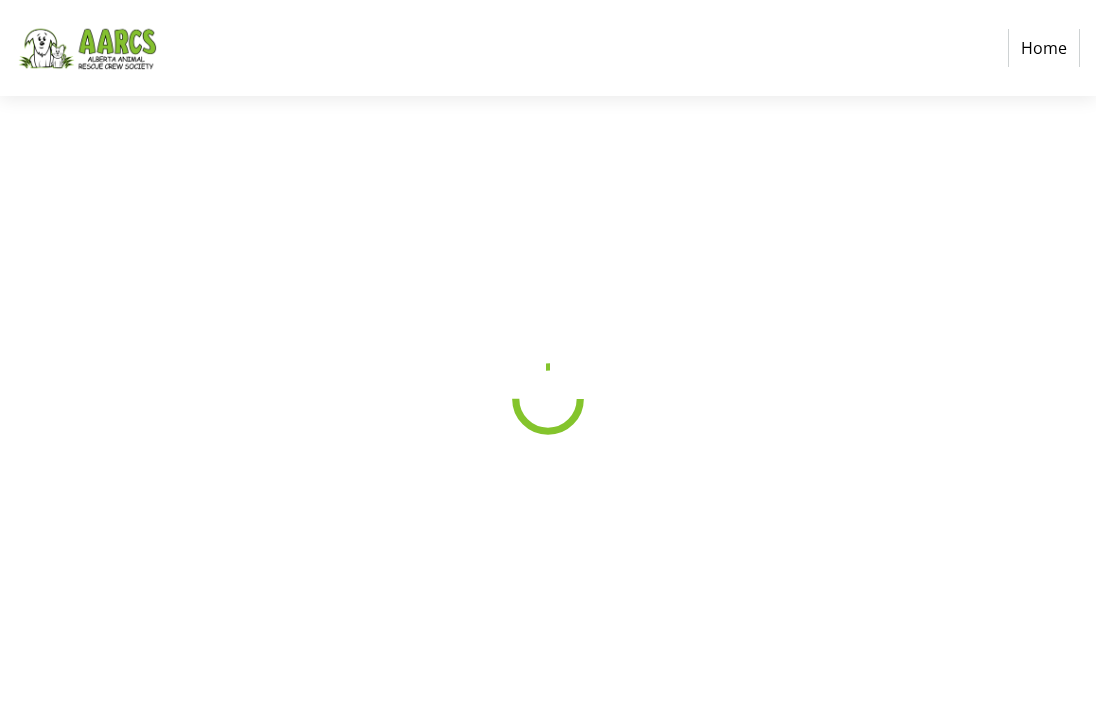 scroll, scrollTop: 0, scrollLeft: 0, axis: both 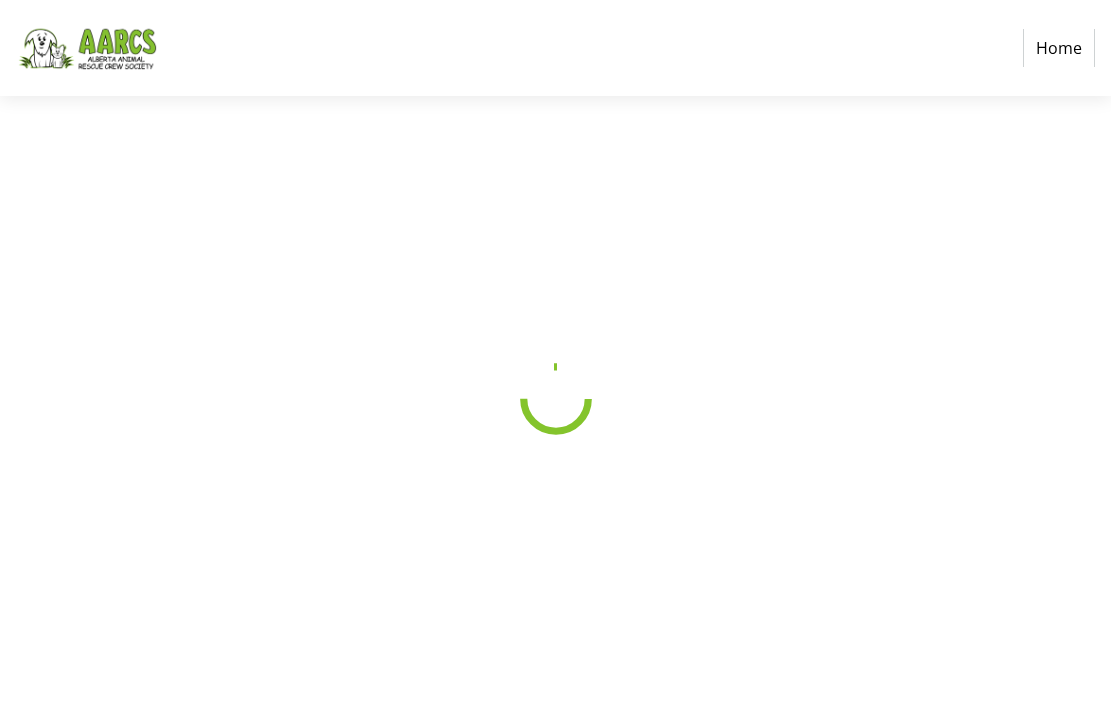 select on "[PROVINCE]" 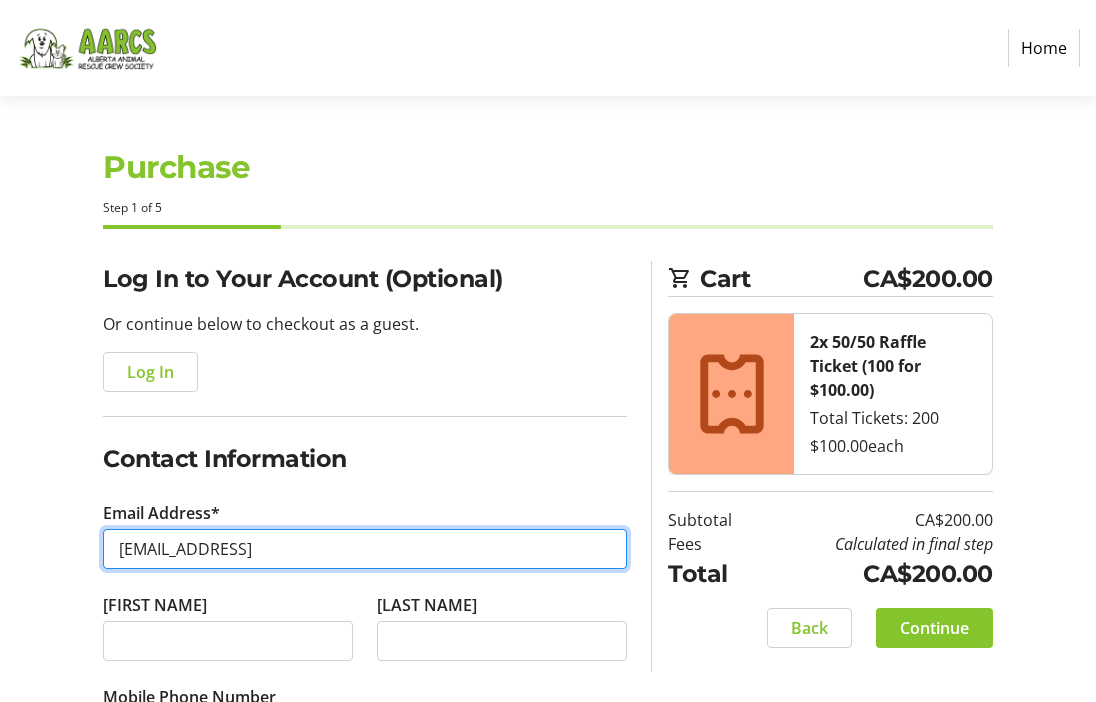 type on "[EMAIL_ADDRESS]" 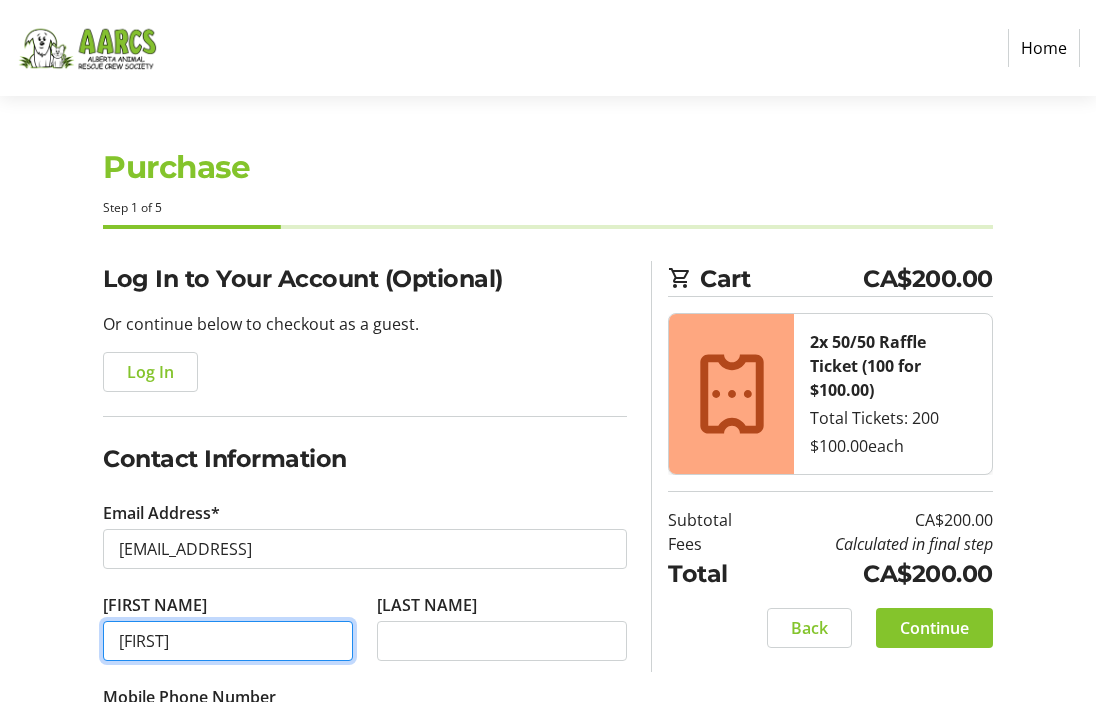 type on "[FIRST]" 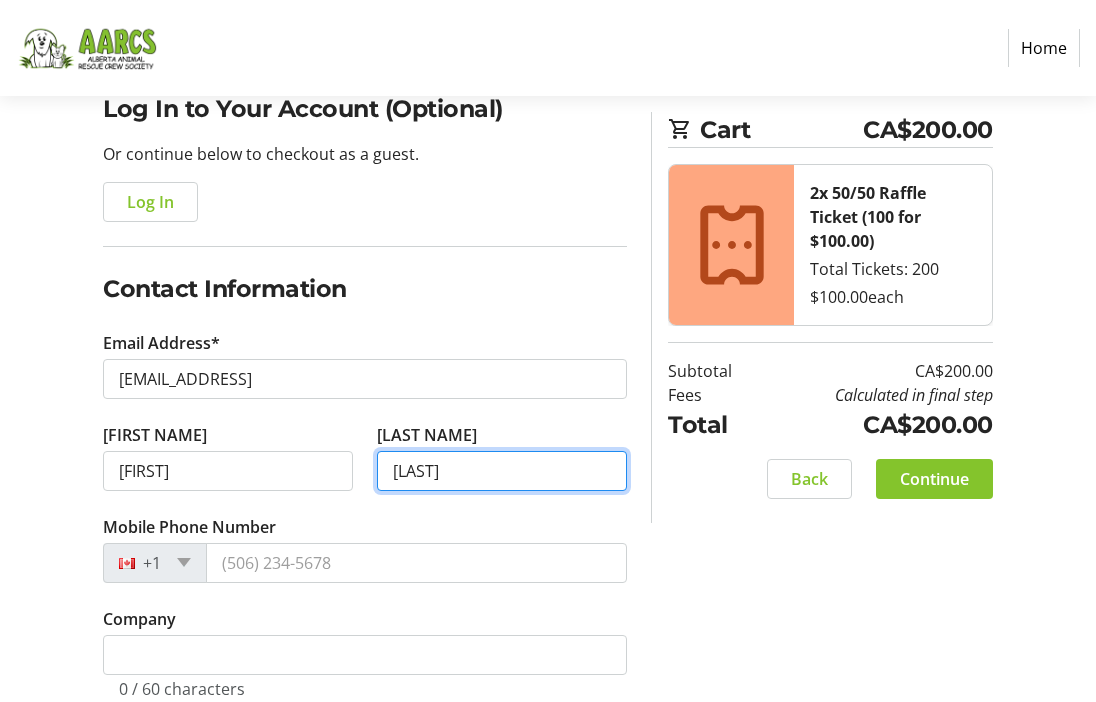 scroll, scrollTop: 179, scrollLeft: 0, axis: vertical 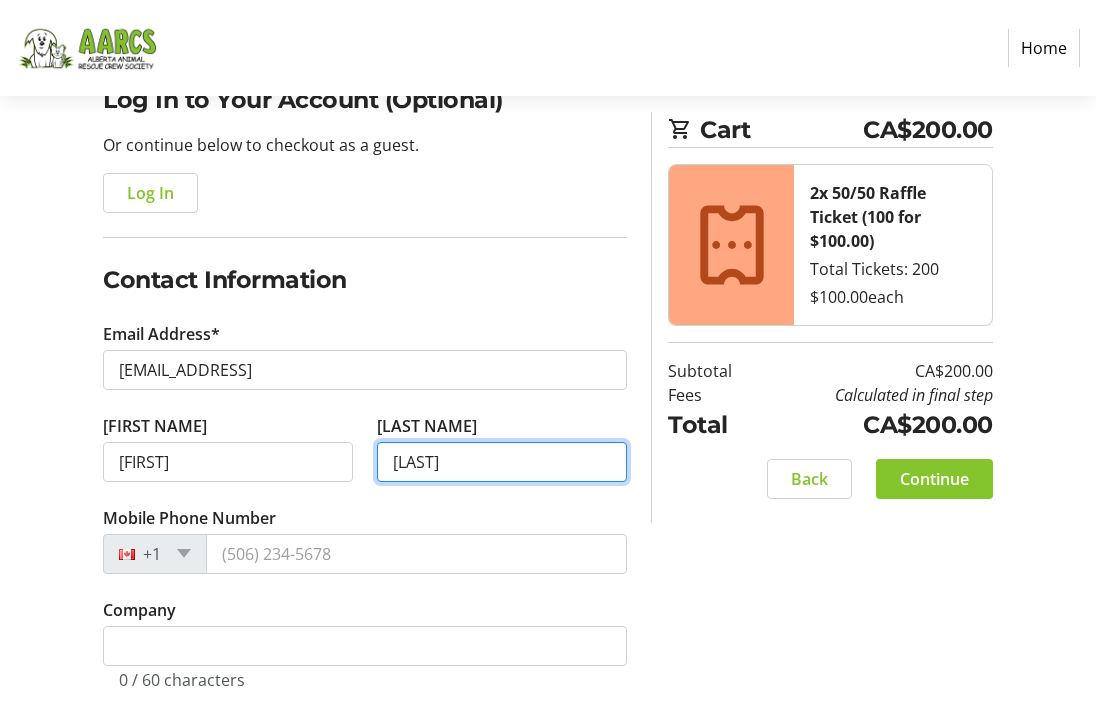 type on "[LAST]" 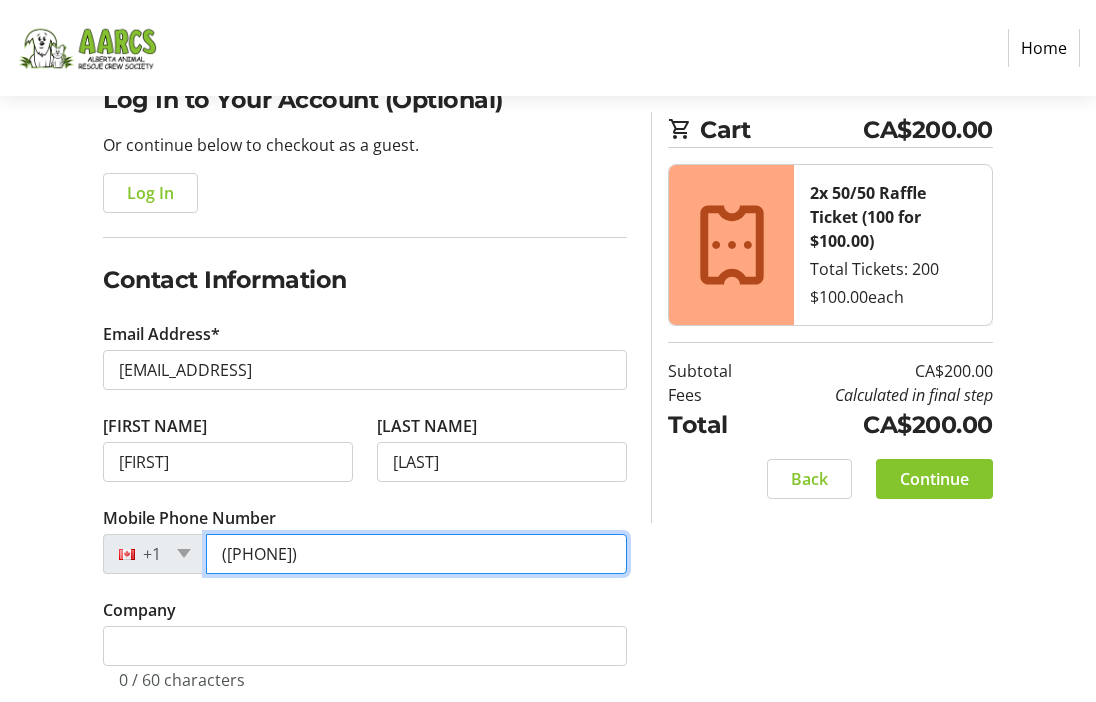 type on "([PHONE])" 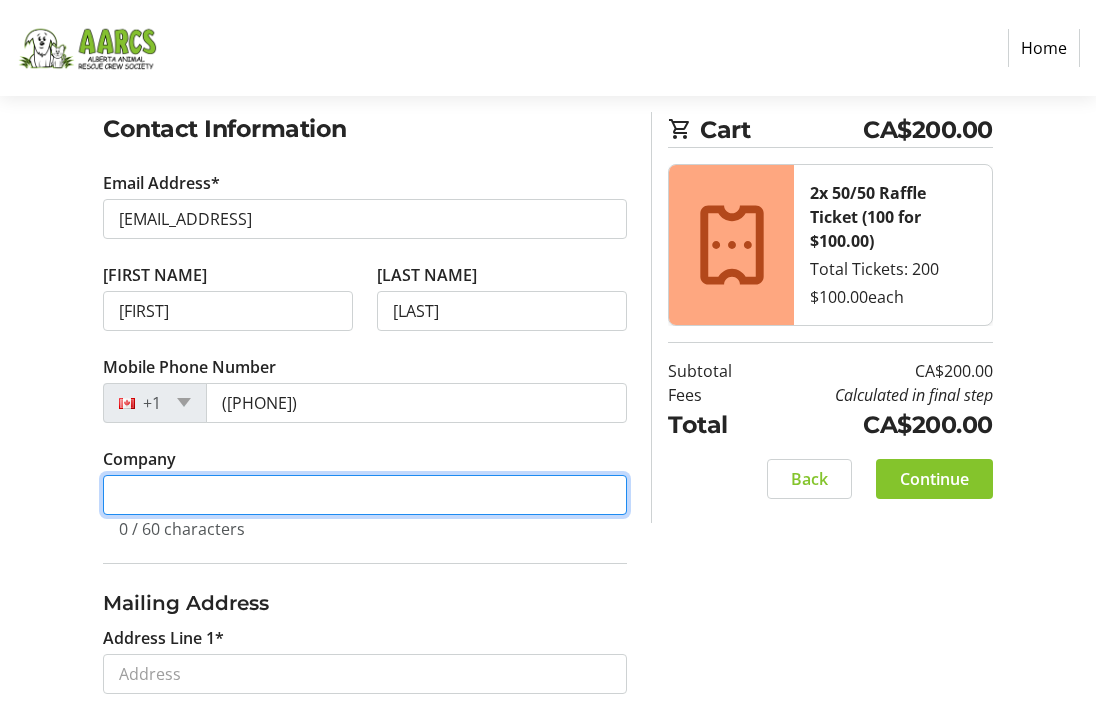 scroll, scrollTop: 485, scrollLeft: 0, axis: vertical 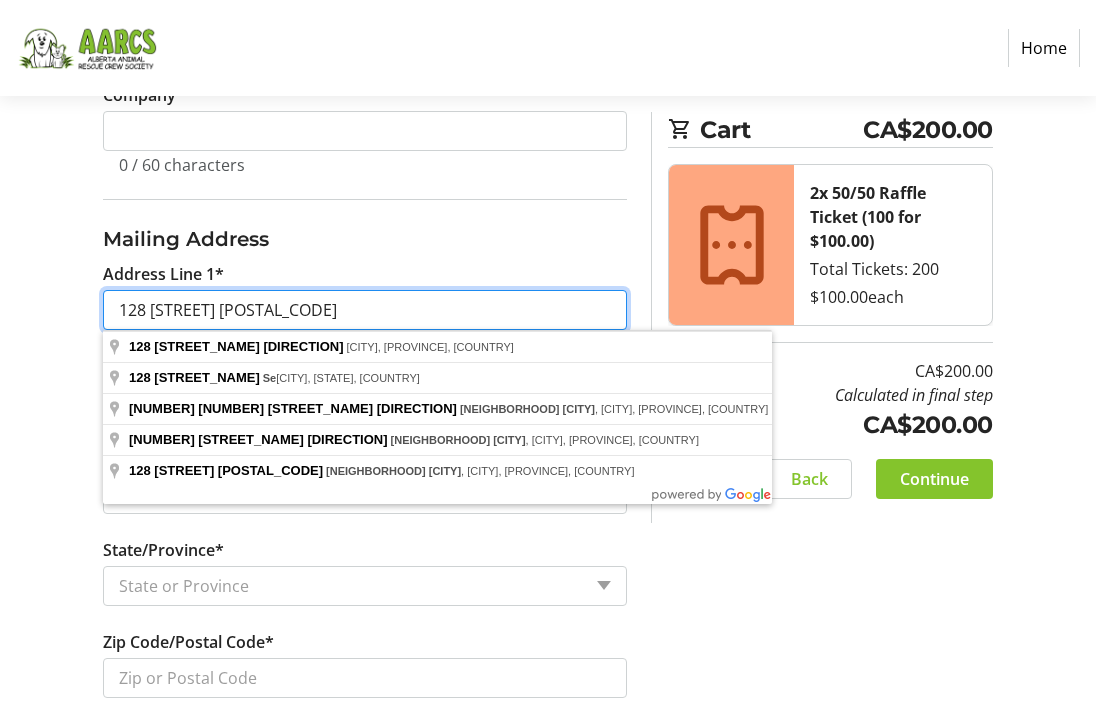 type on "128 [STREET] [POSTAL_CODE]" 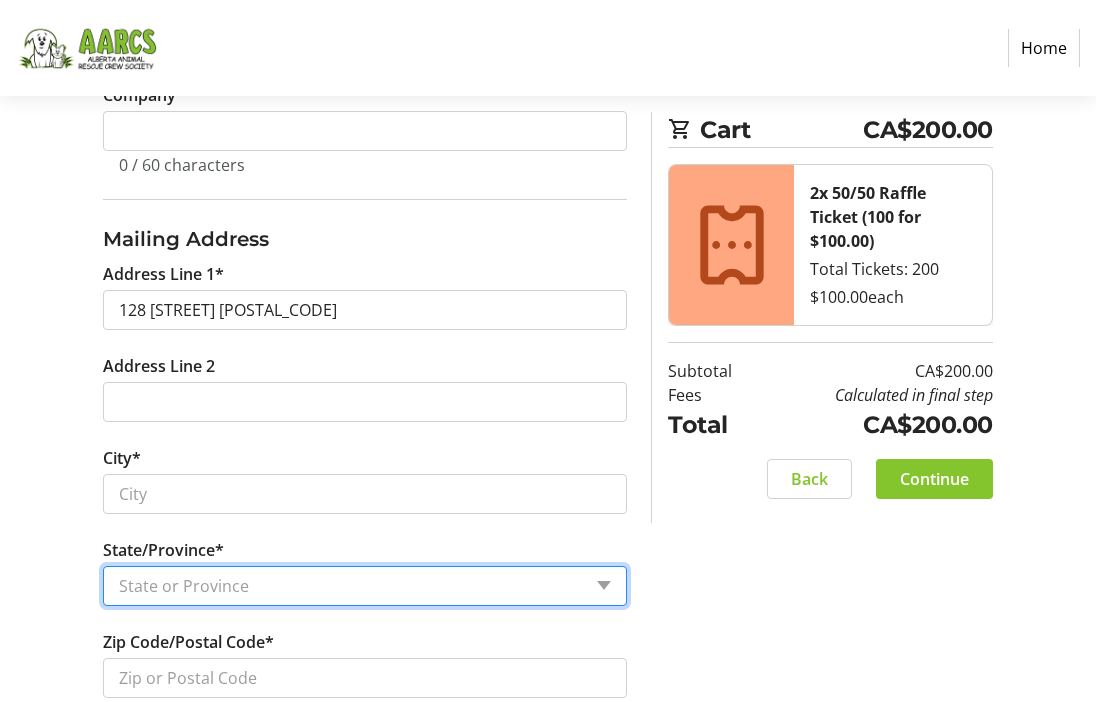 select on "[PROVINCE]" 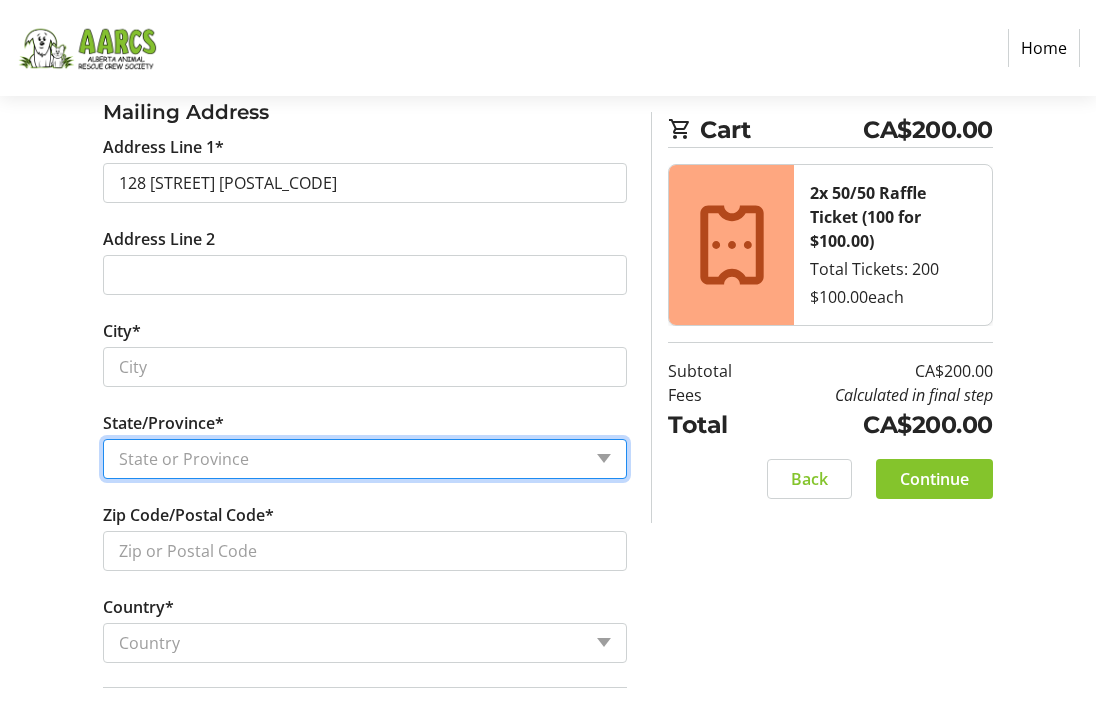 scroll, scrollTop: 826, scrollLeft: 0, axis: vertical 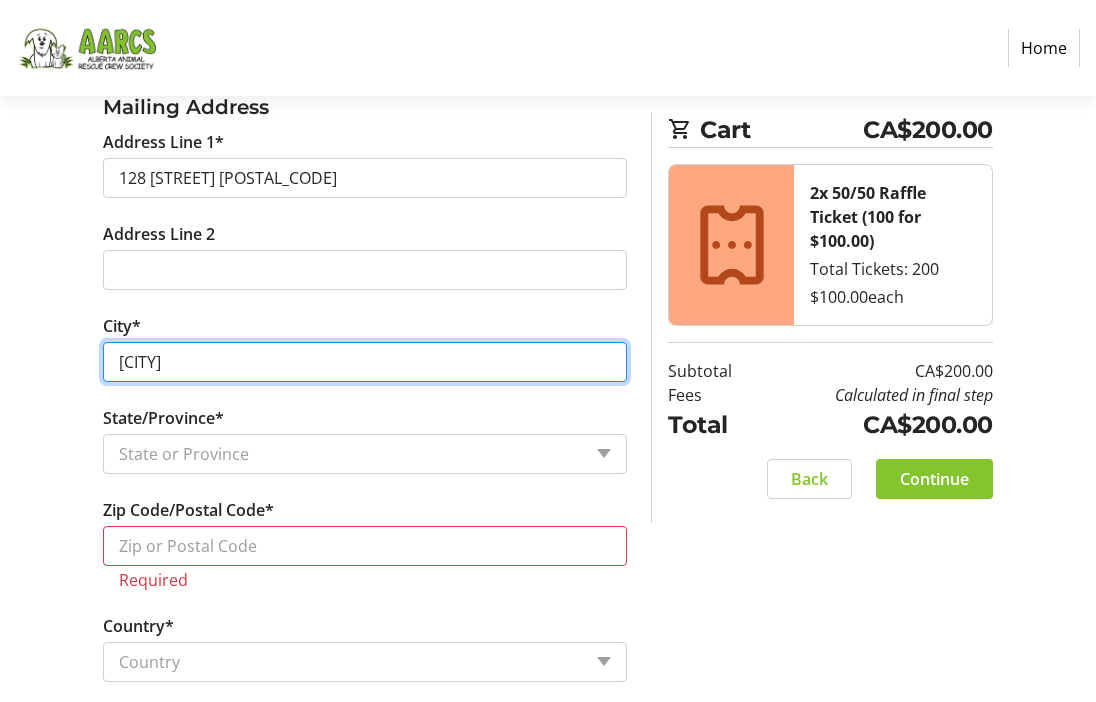 click on "[CITY]" at bounding box center (365, 362) 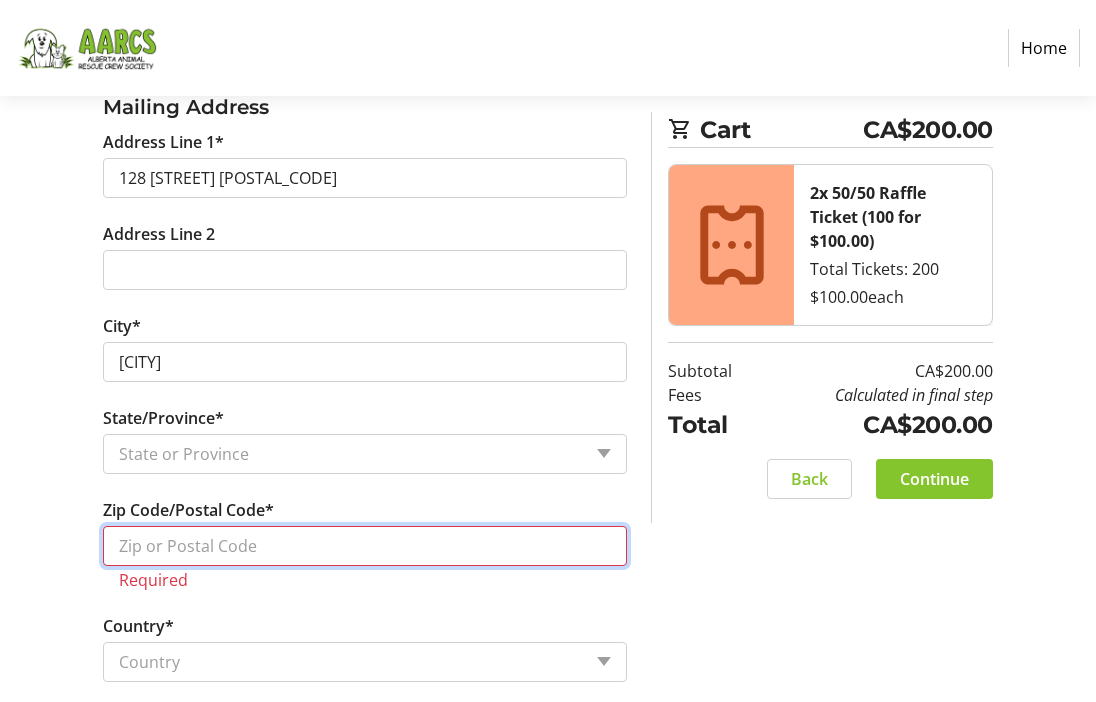 click on "Zip Code/Postal Code*" at bounding box center (365, 546) 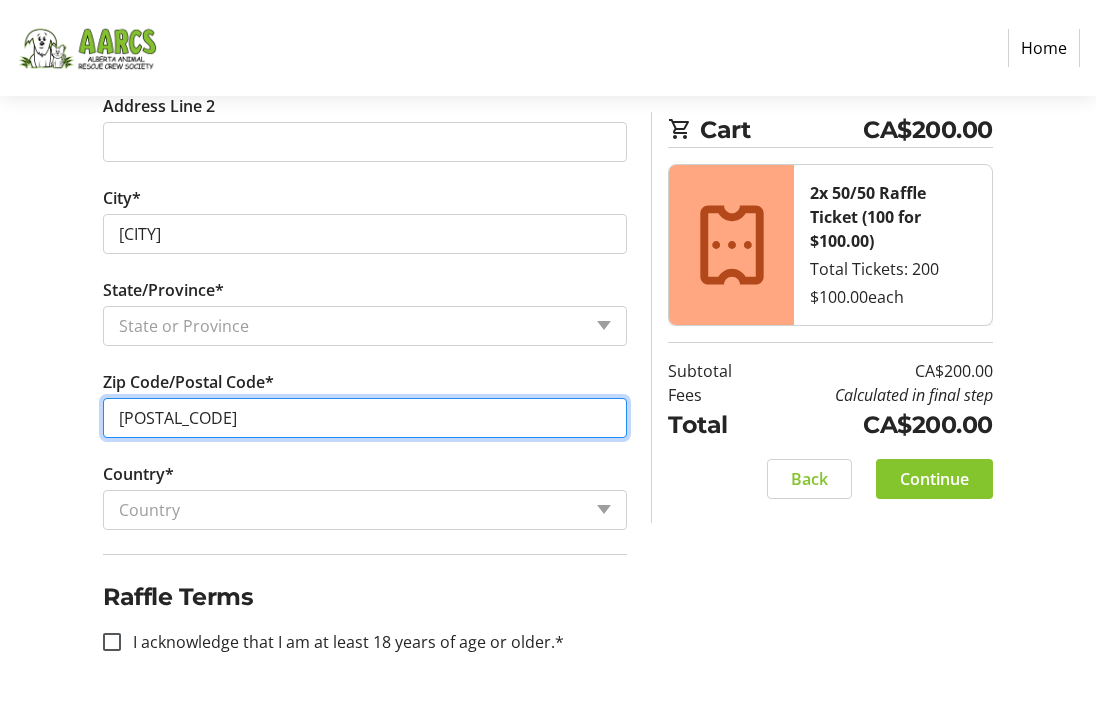 scroll, scrollTop: 955, scrollLeft: 0, axis: vertical 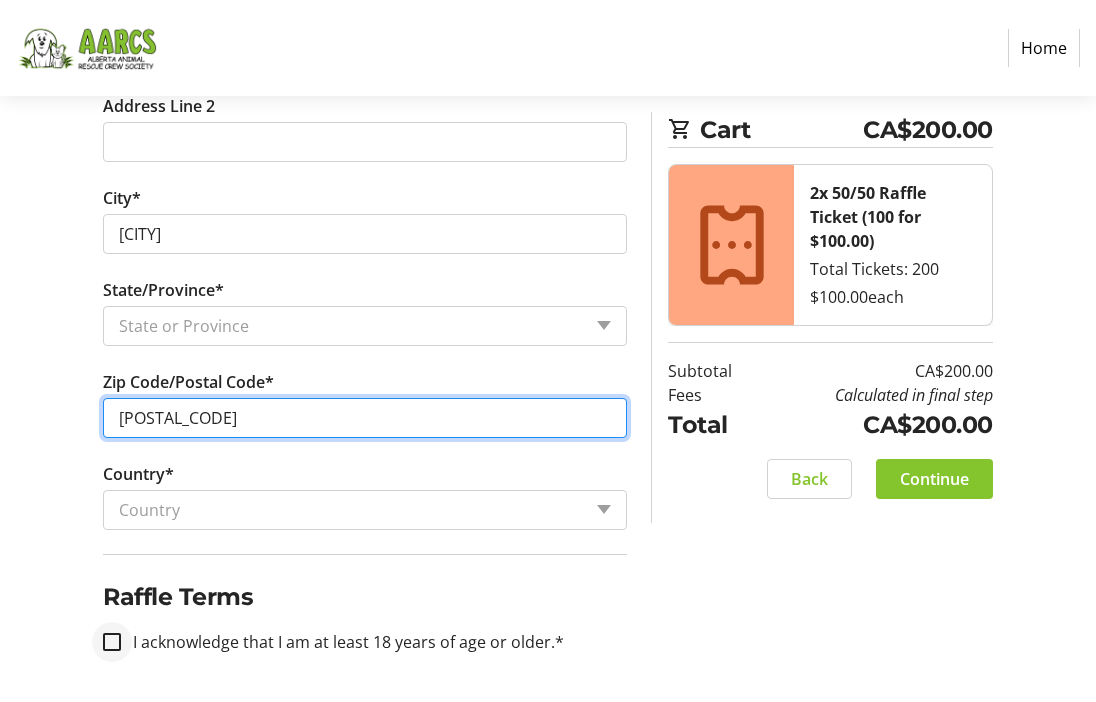 type on "[POSTAL_CODE]" 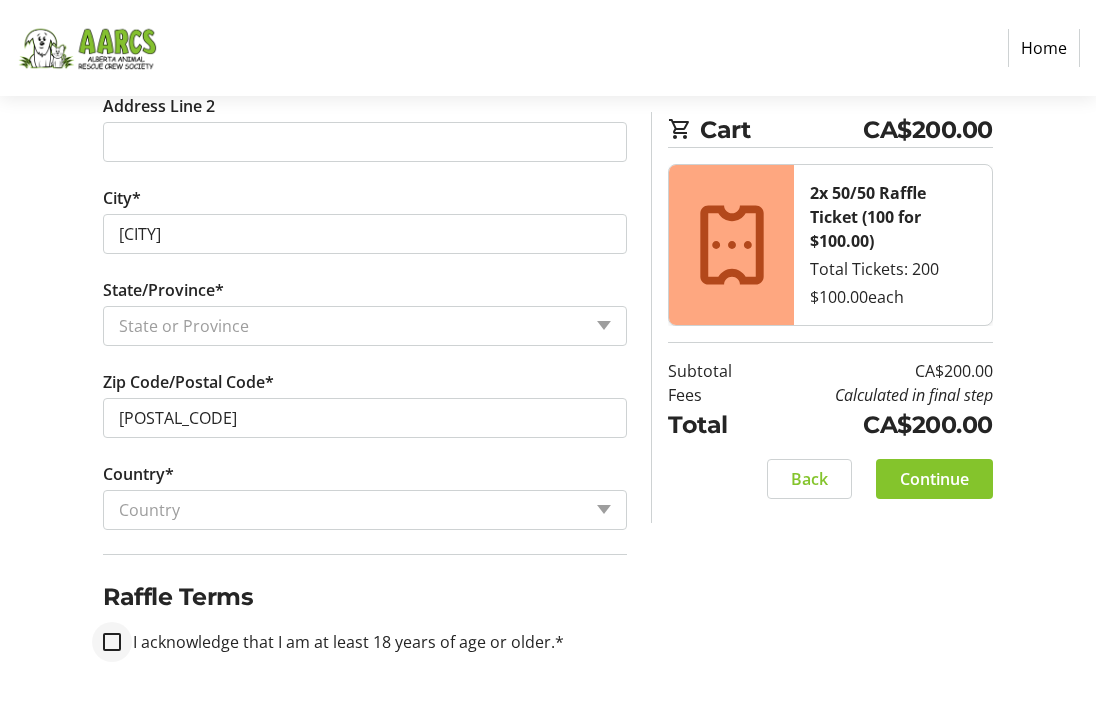 click on "I acknowledge that I am at least 18 years of age or older.*" at bounding box center [112, 642] 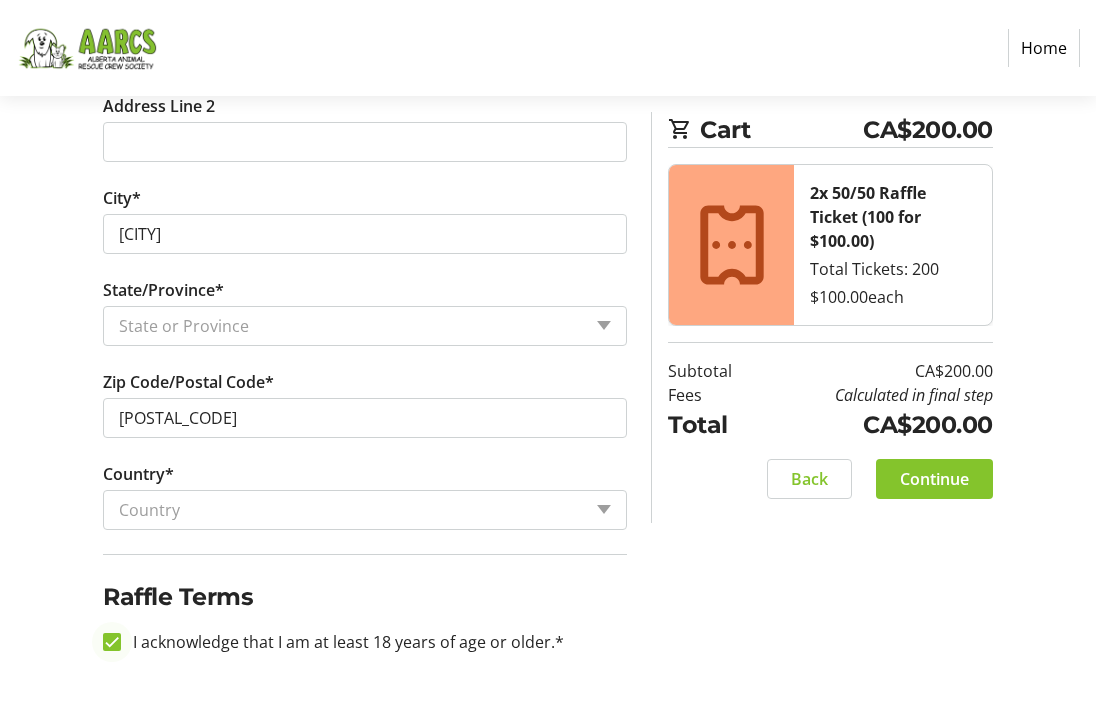 checkbox on "true" 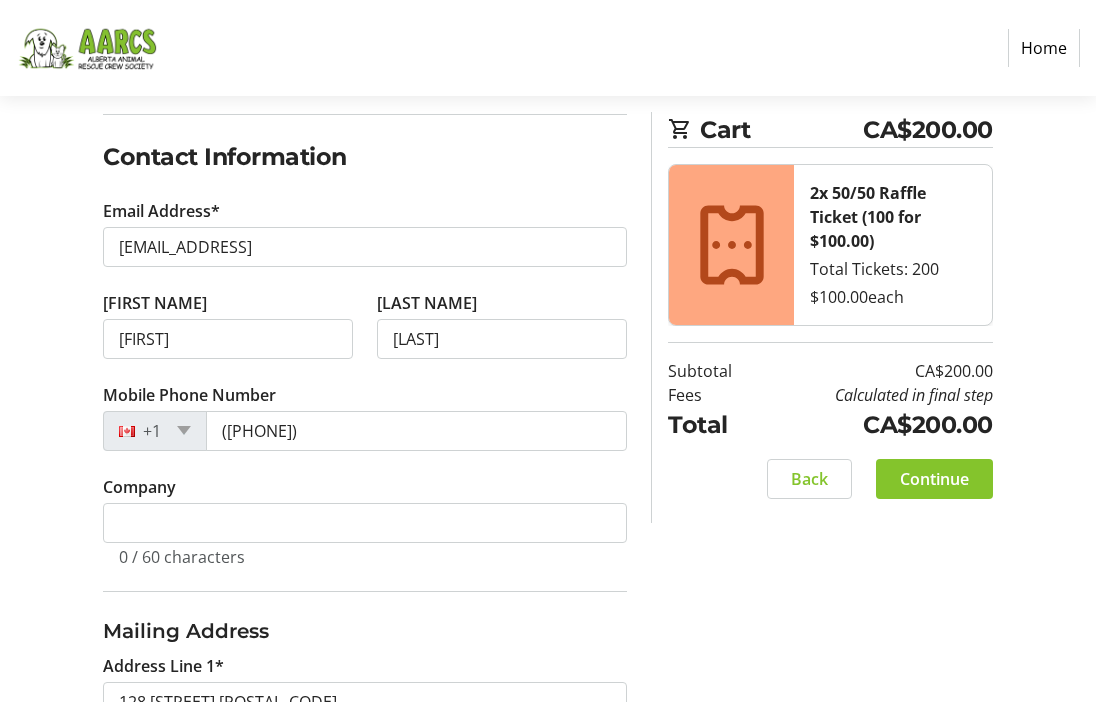 scroll, scrollTop: 301, scrollLeft: 0, axis: vertical 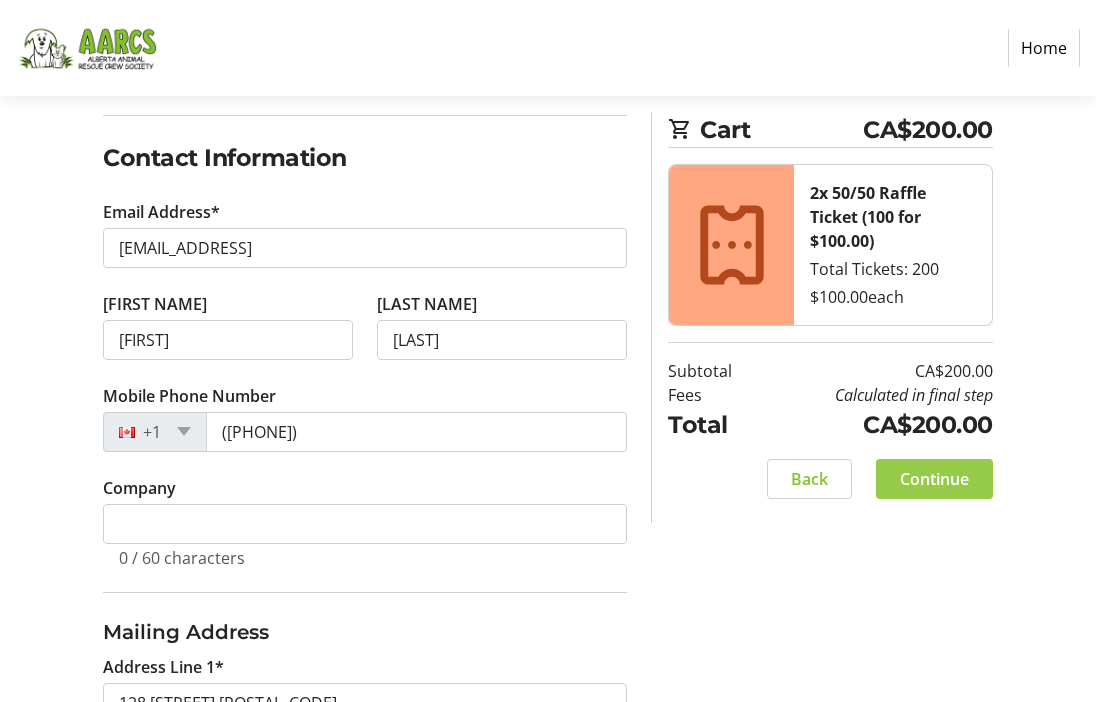 click on "Continue" 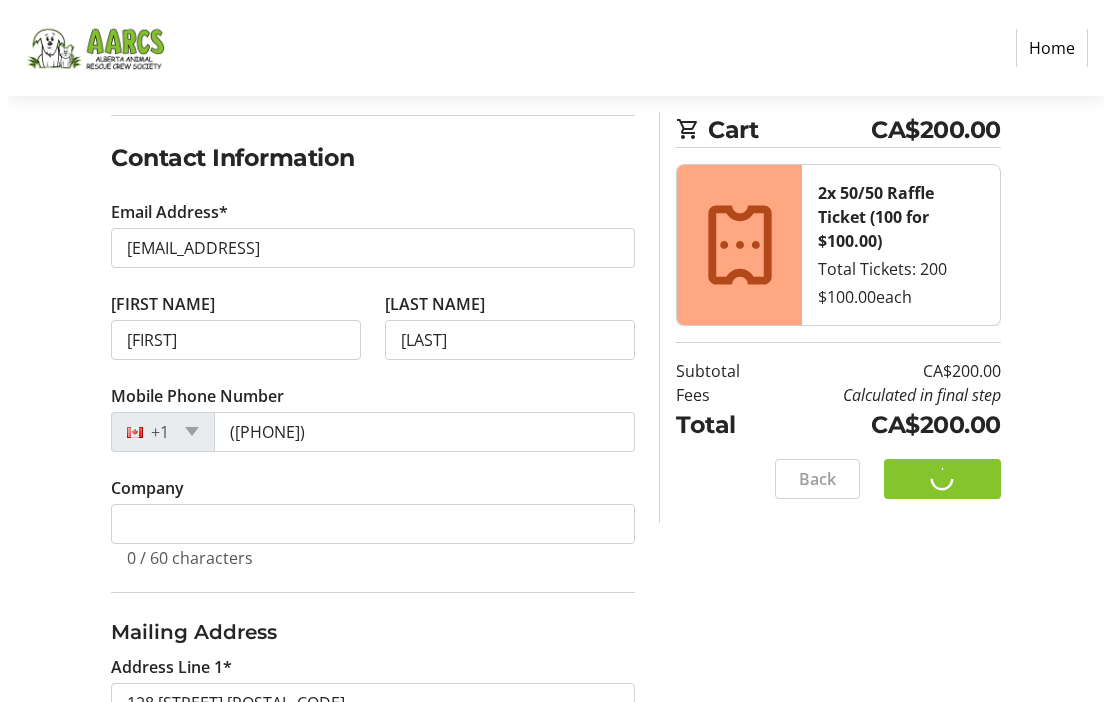 scroll, scrollTop: 0, scrollLeft: 0, axis: both 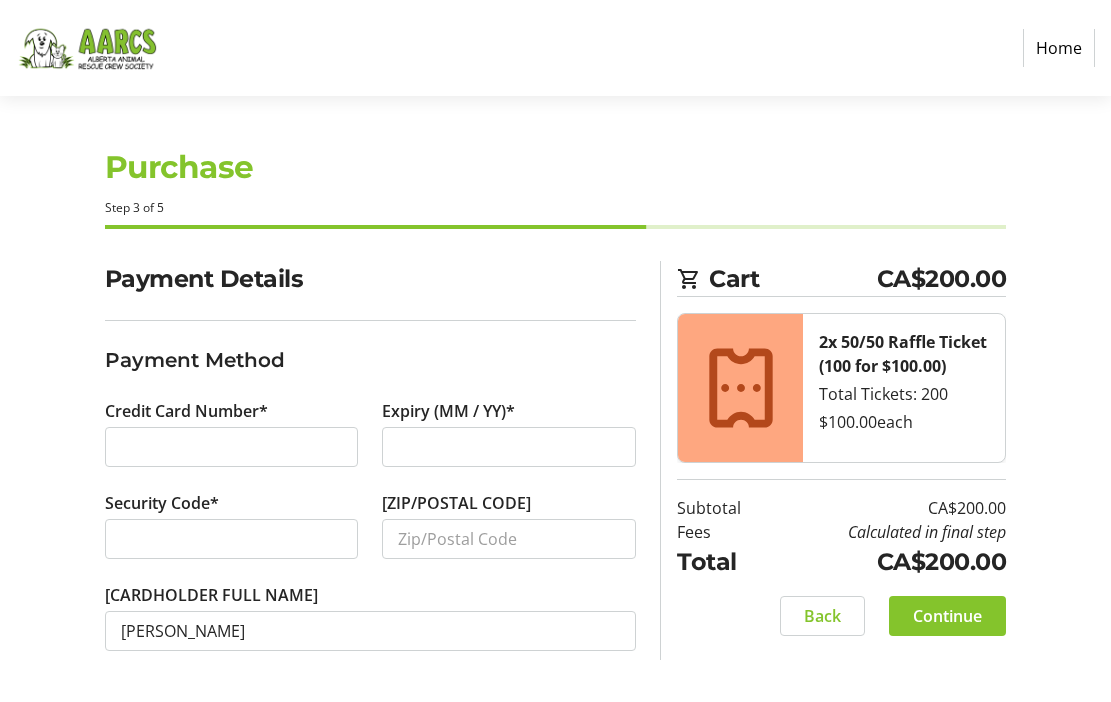 click at bounding box center (232, 447) 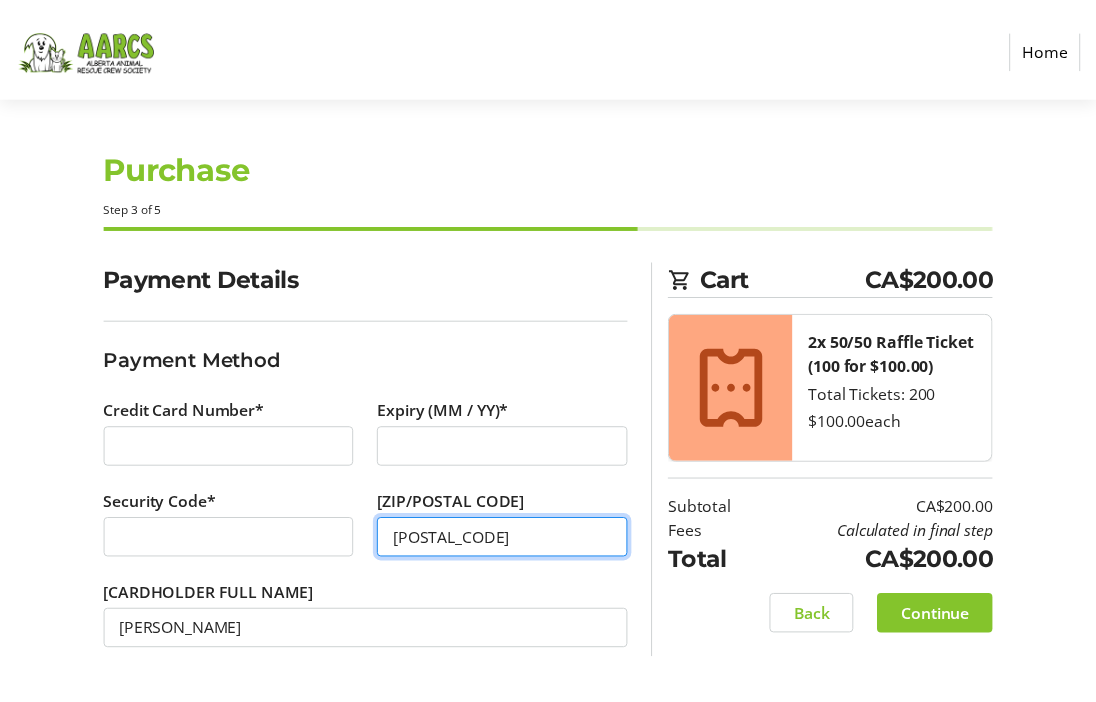 scroll, scrollTop: 0, scrollLeft: 0, axis: both 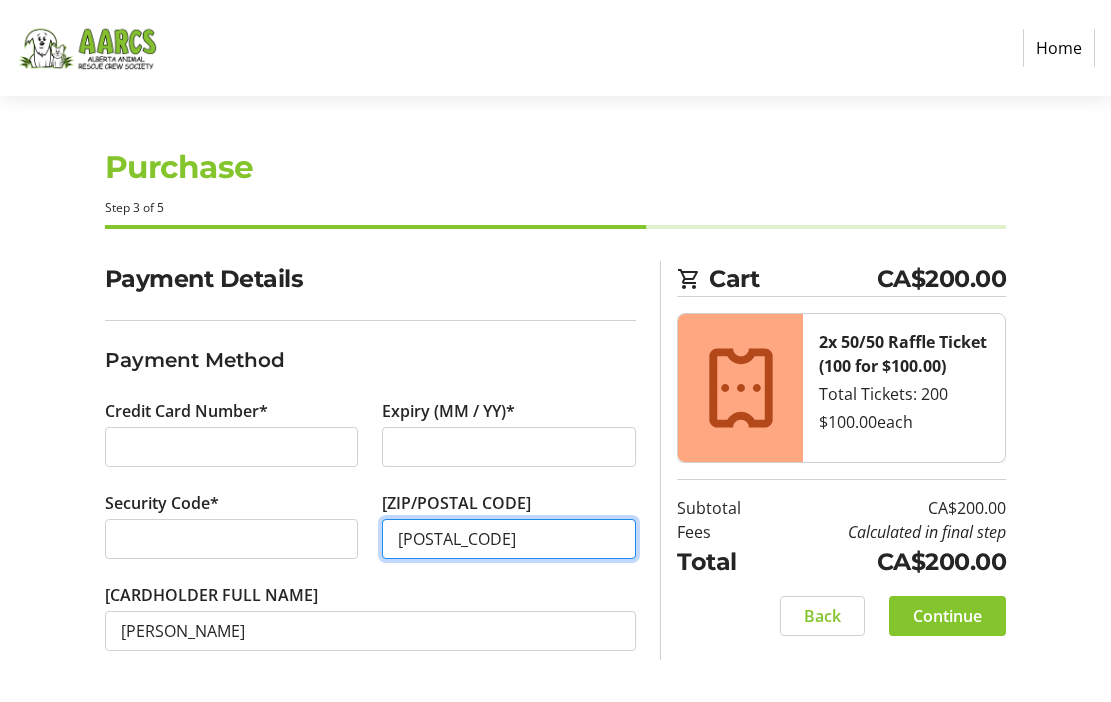 type on "[POSTAL_CODE]" 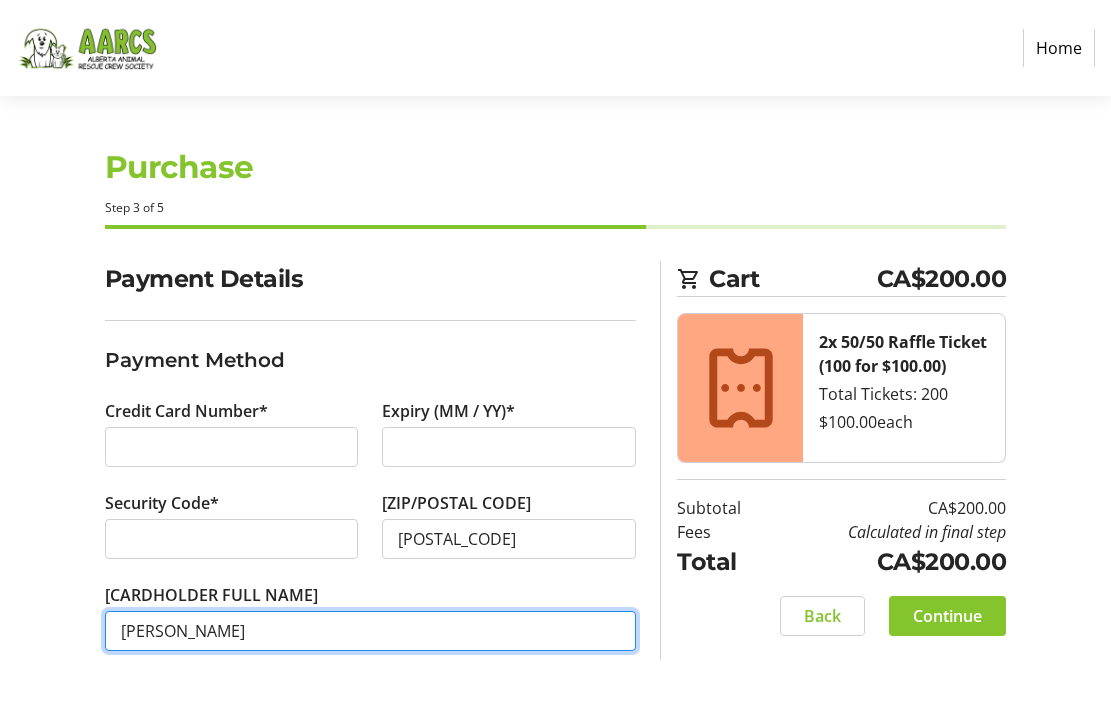 click on "[PERSON_NAME]" at bounding box center (371, 631) 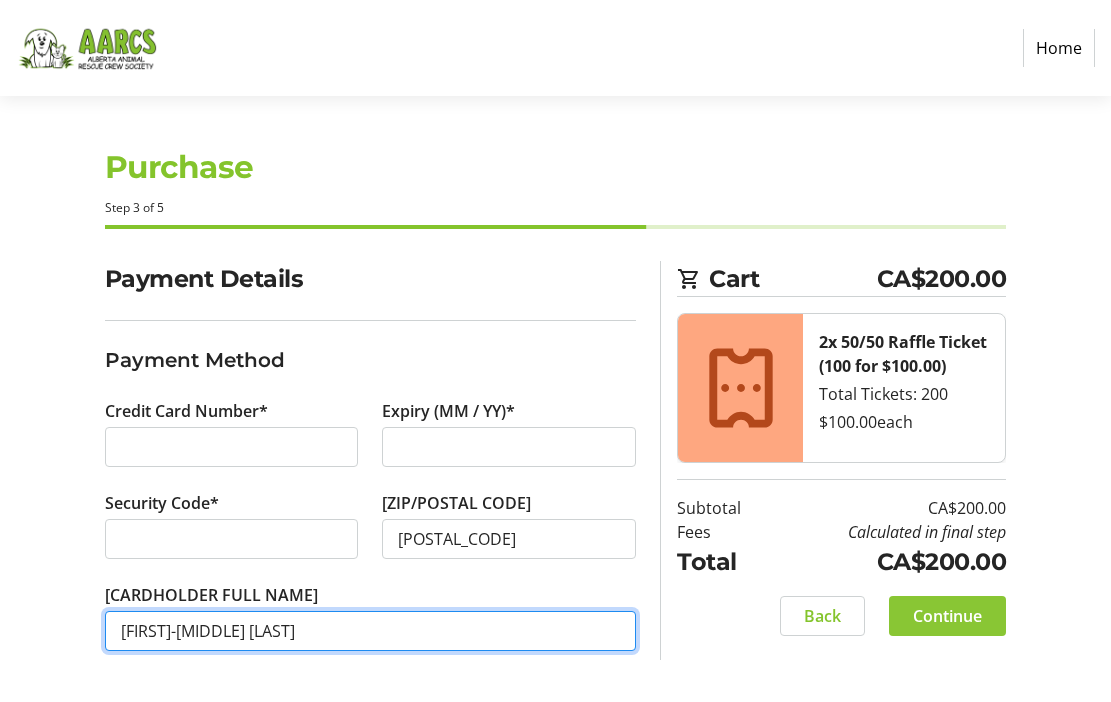 type on "[FIRST]-[MIDDLE] [LAST]" 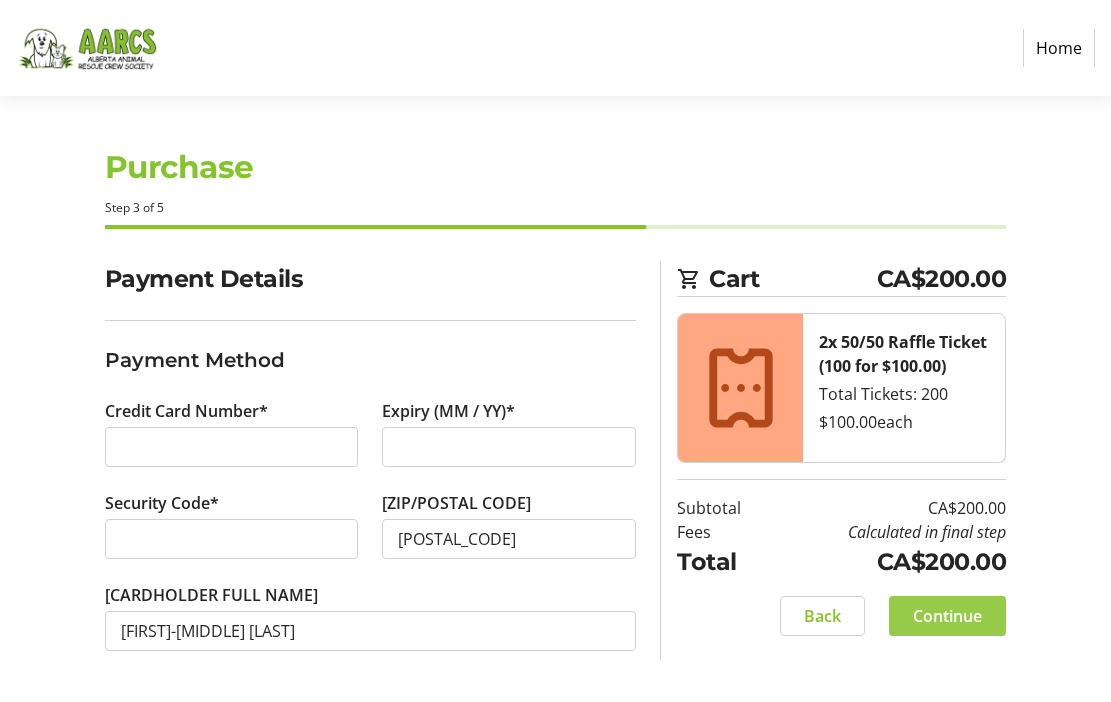 click on "Continue" 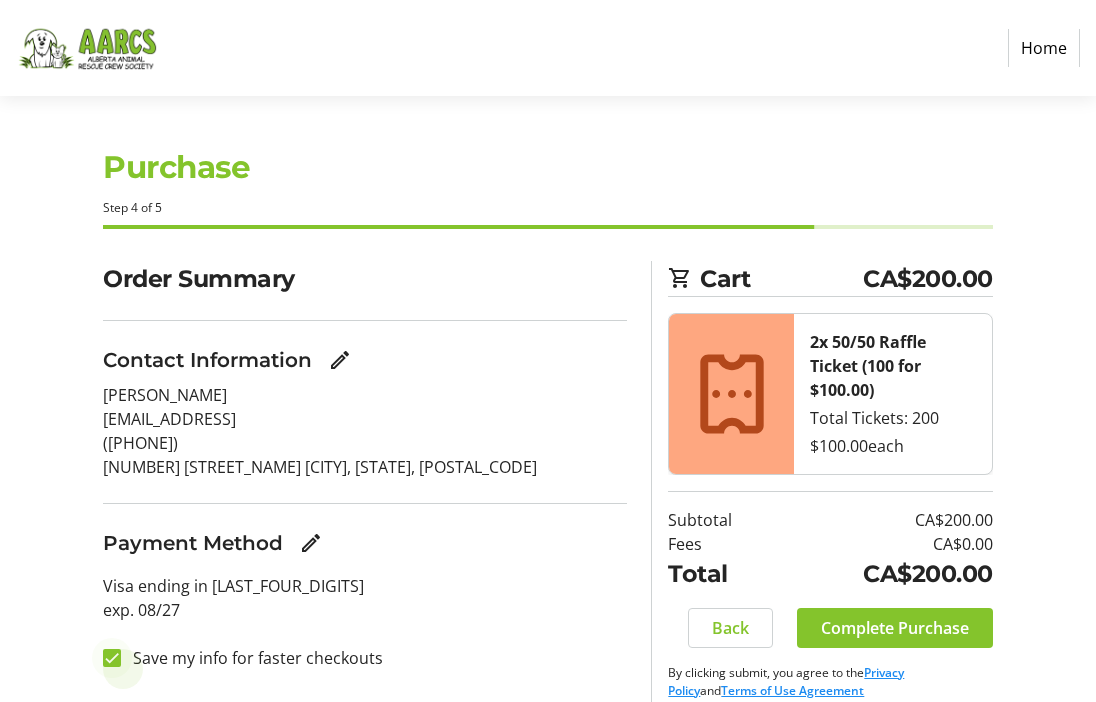 click on "Save my info for faster checkouts" at bounding box center [112, 658] 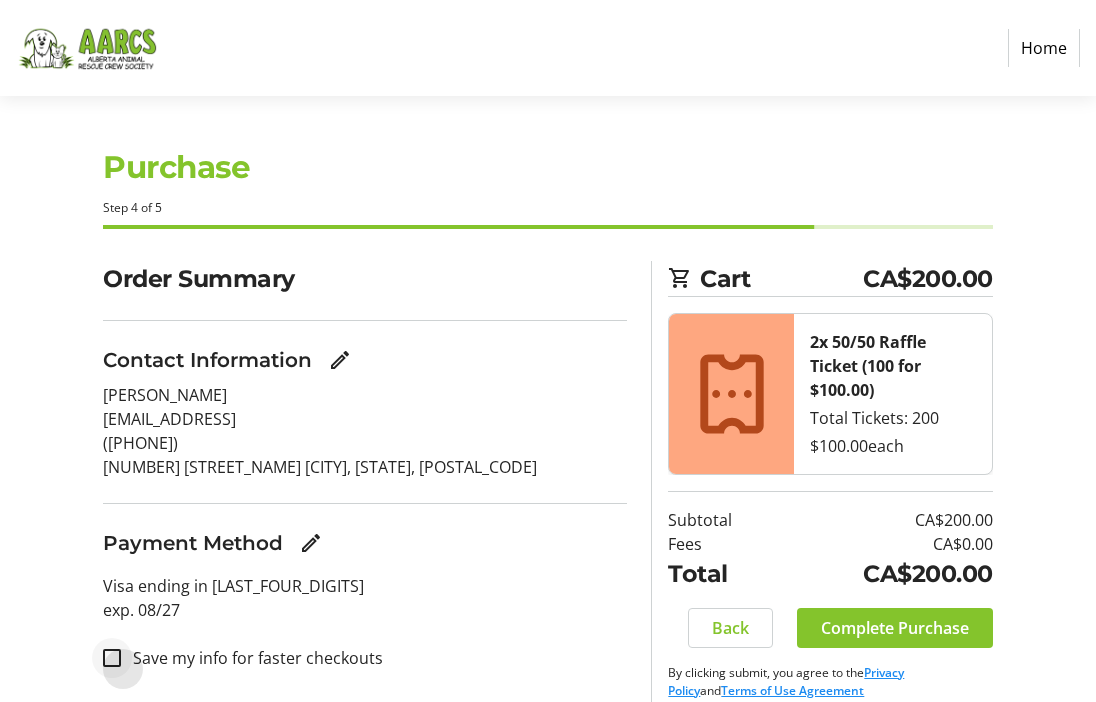 checkbox on "false" 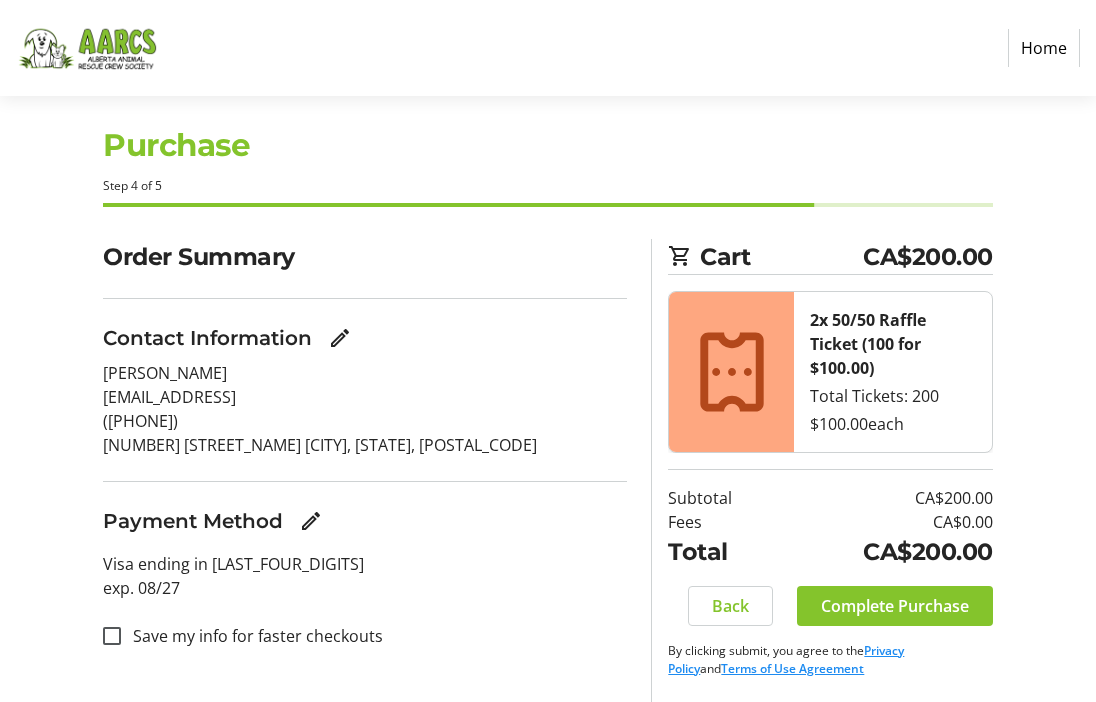 scroll, scrollTop: 22, scrollLeft: 0, axis: vertical 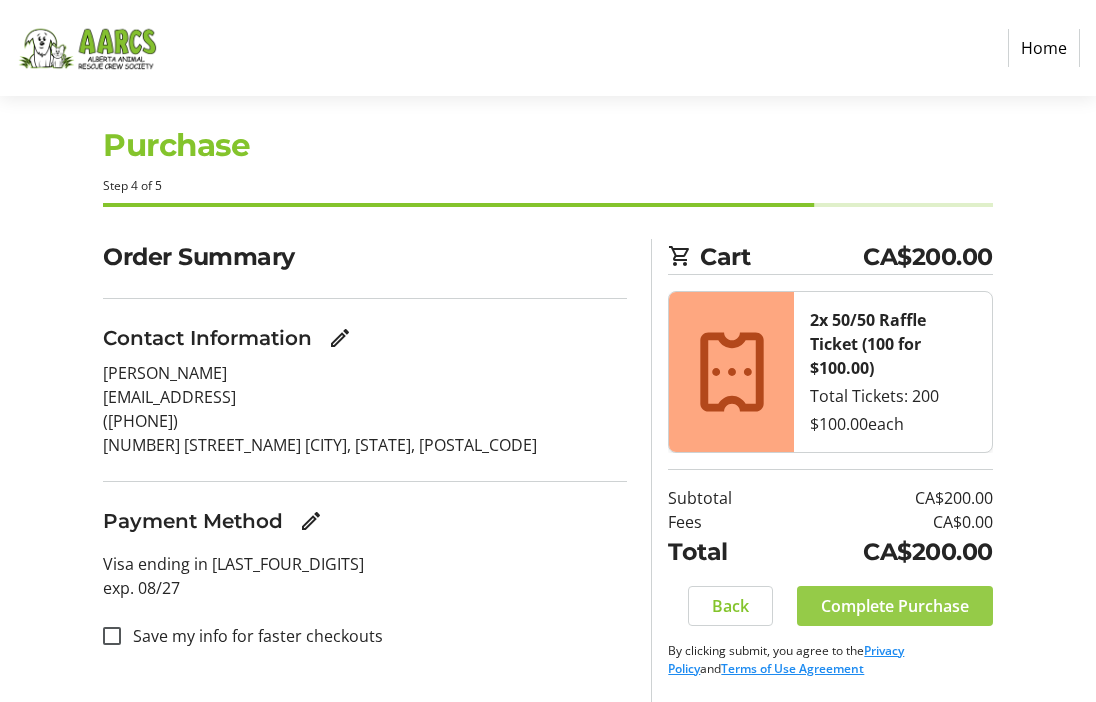 click on "Complete Purchase" 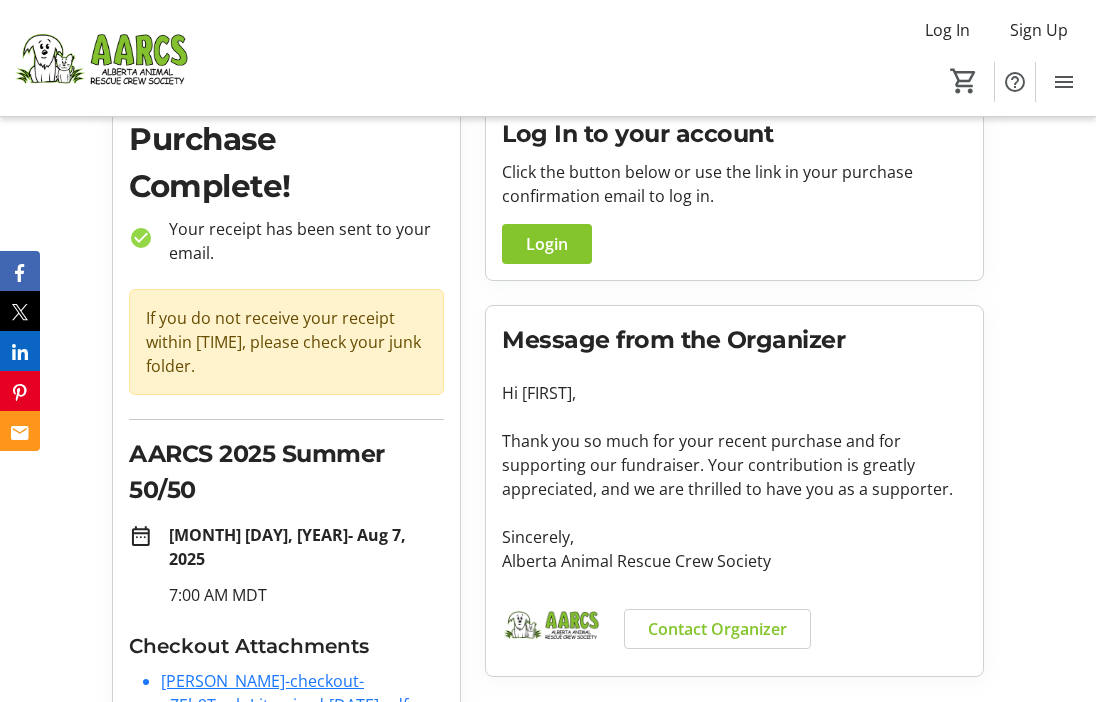 scroll, scrollTop: 87, scrollLeft: 0, axis: vertical 